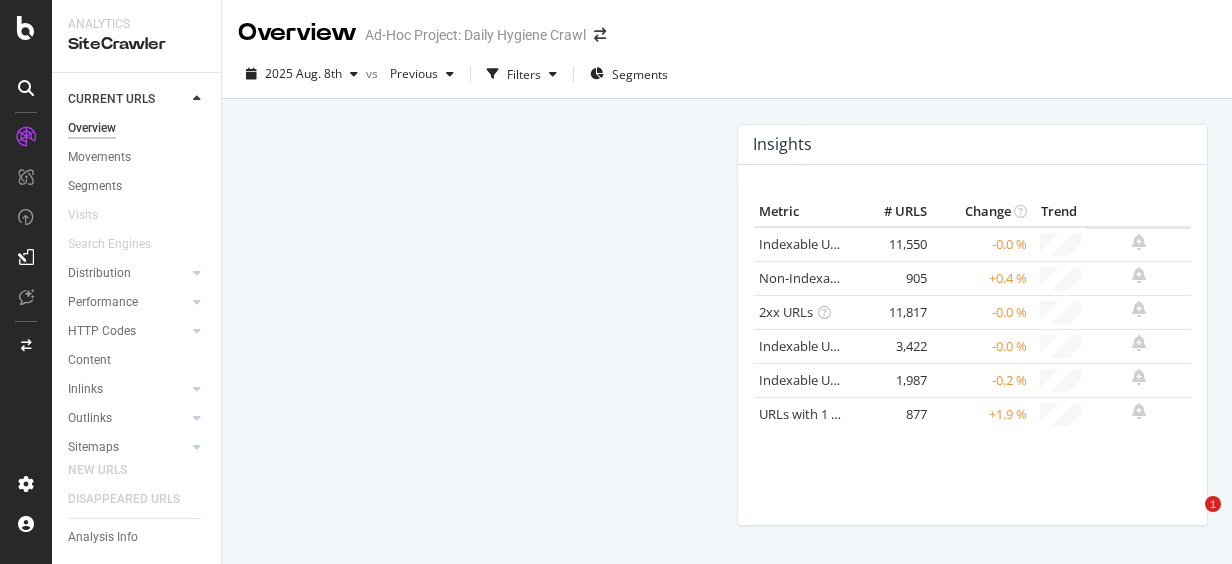scroll, scrollTop: 0, scrollLeft: 0, axis: both 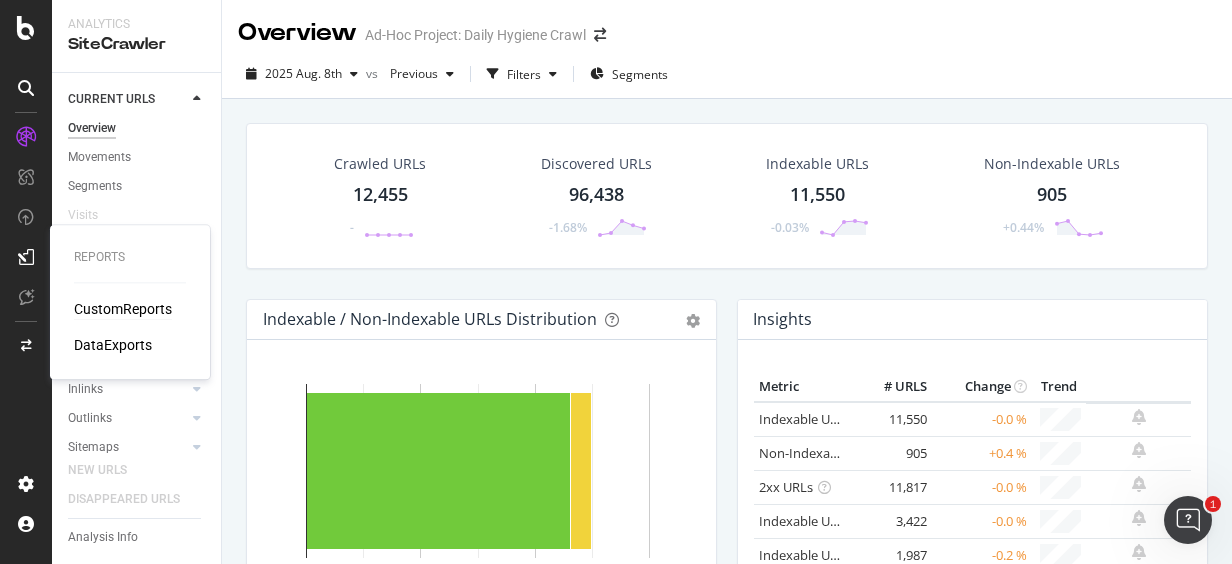 click on "CustomReports" at bounding box center [123, 309] 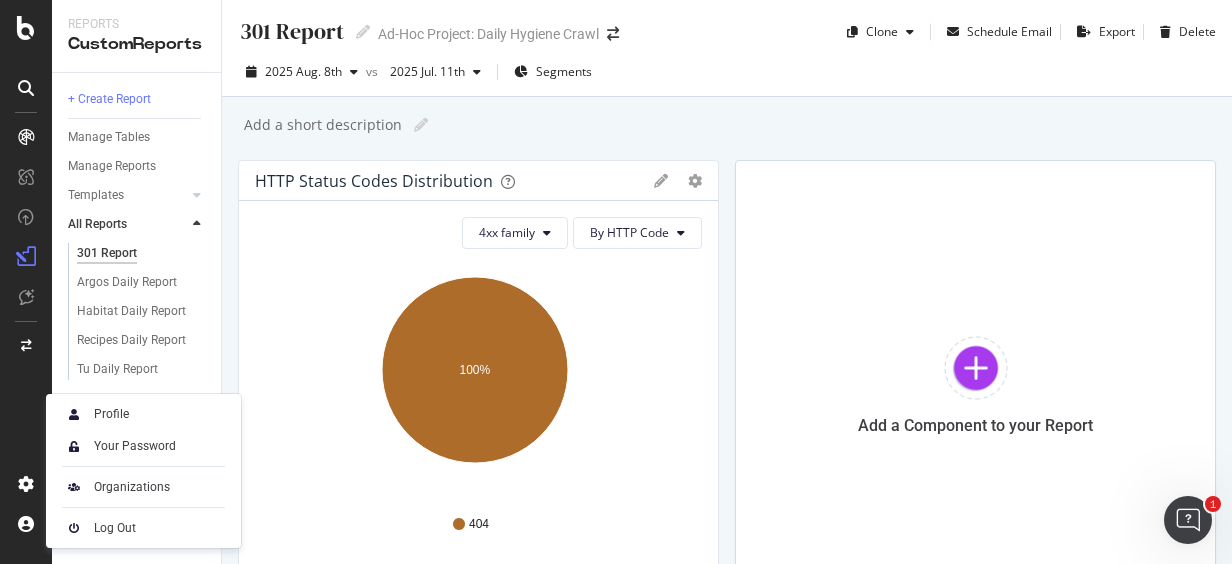 click on "Profile Your Password Organizations Log Out" at bounding box center [143, 471] 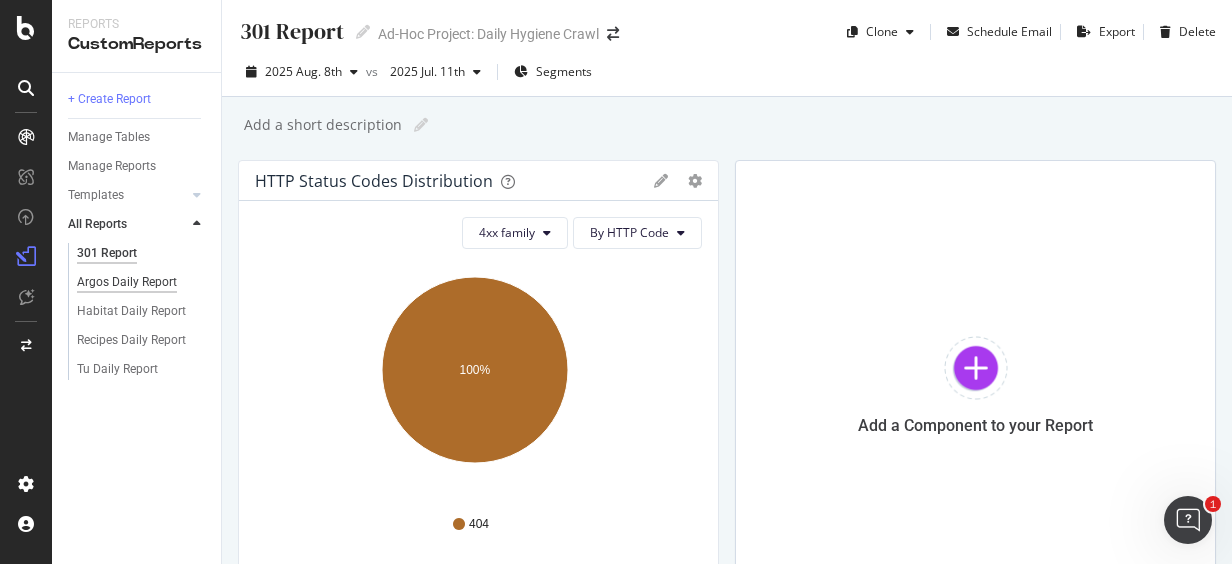 click on "Argos Daily Report" at bounding box center (127, 282) 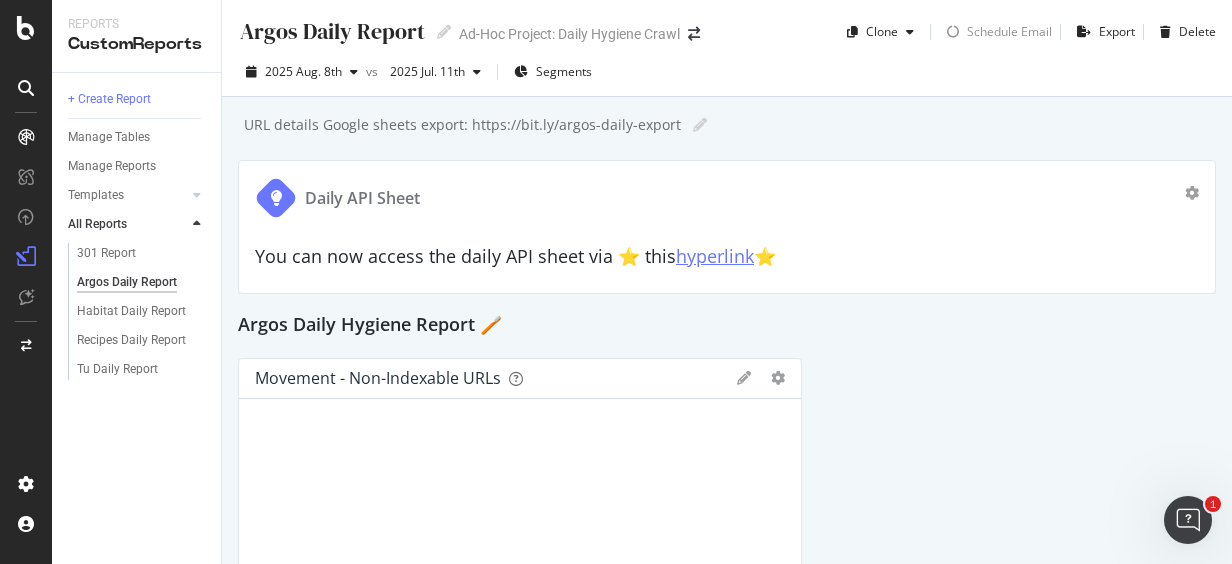 click on "hyperlink" at bounding box center (715, 256) 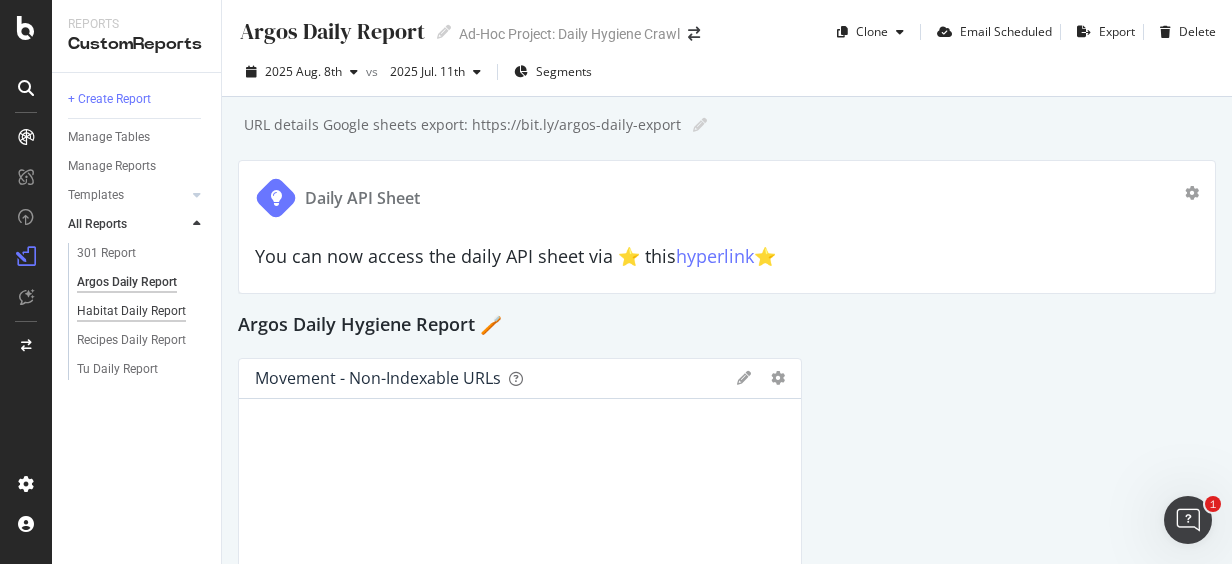 click on "Habitat Daily Report" at bounding box center [131, 311] 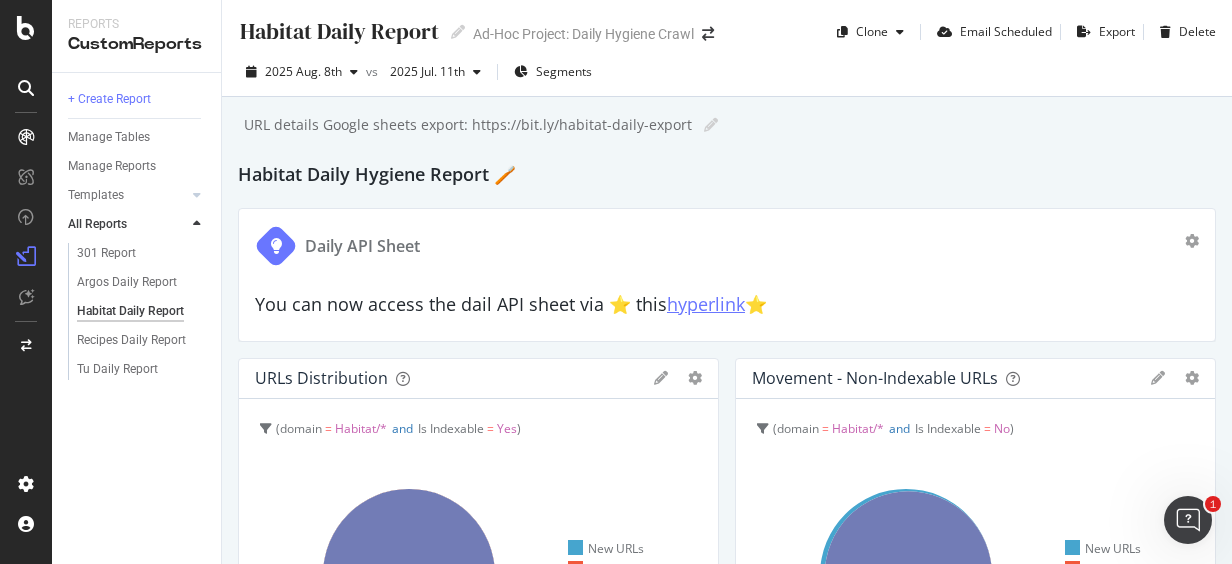 click on "hyperlink" at bounding box center [706, 304] 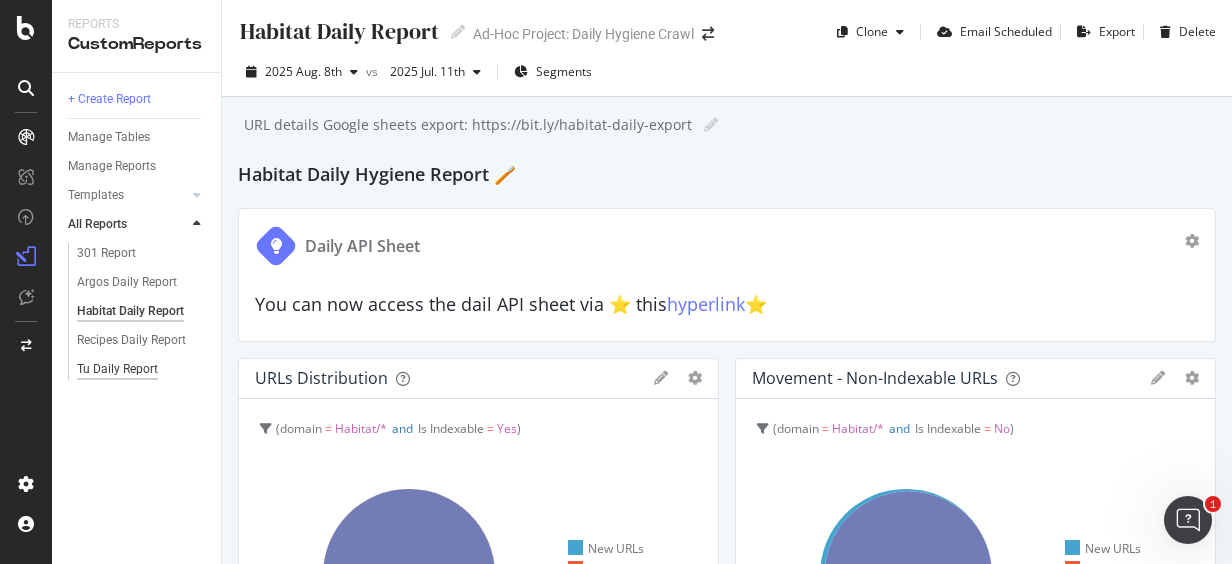 click on "Tu Daily Report" at bounding box center [117, 369] 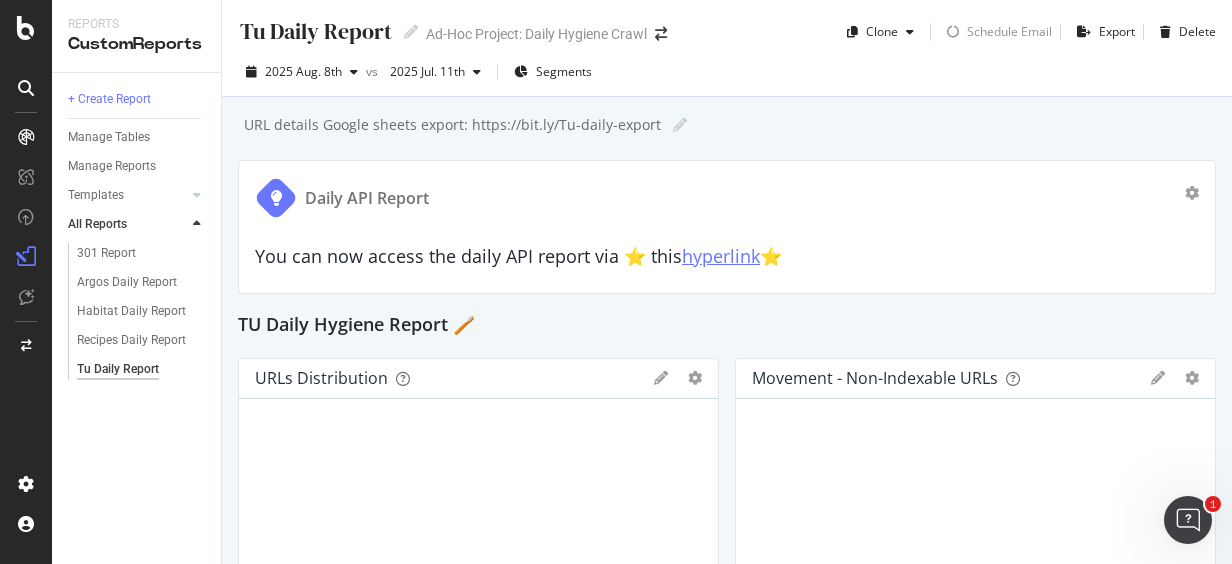 click on "hyperlink" at bounding box center (721, 256) 